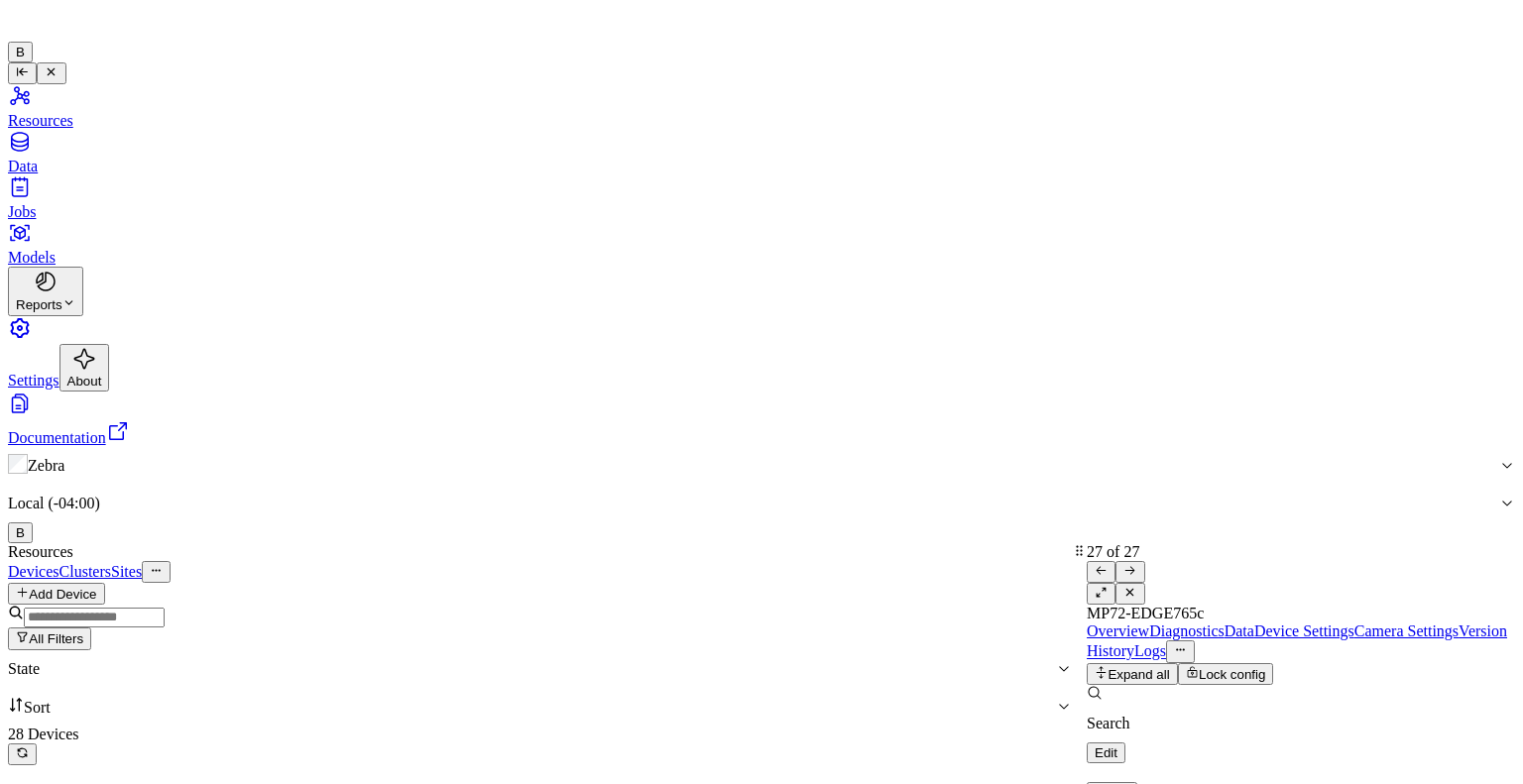 scroll, scrollTop: 0, scrollLeft: 0, axis: both 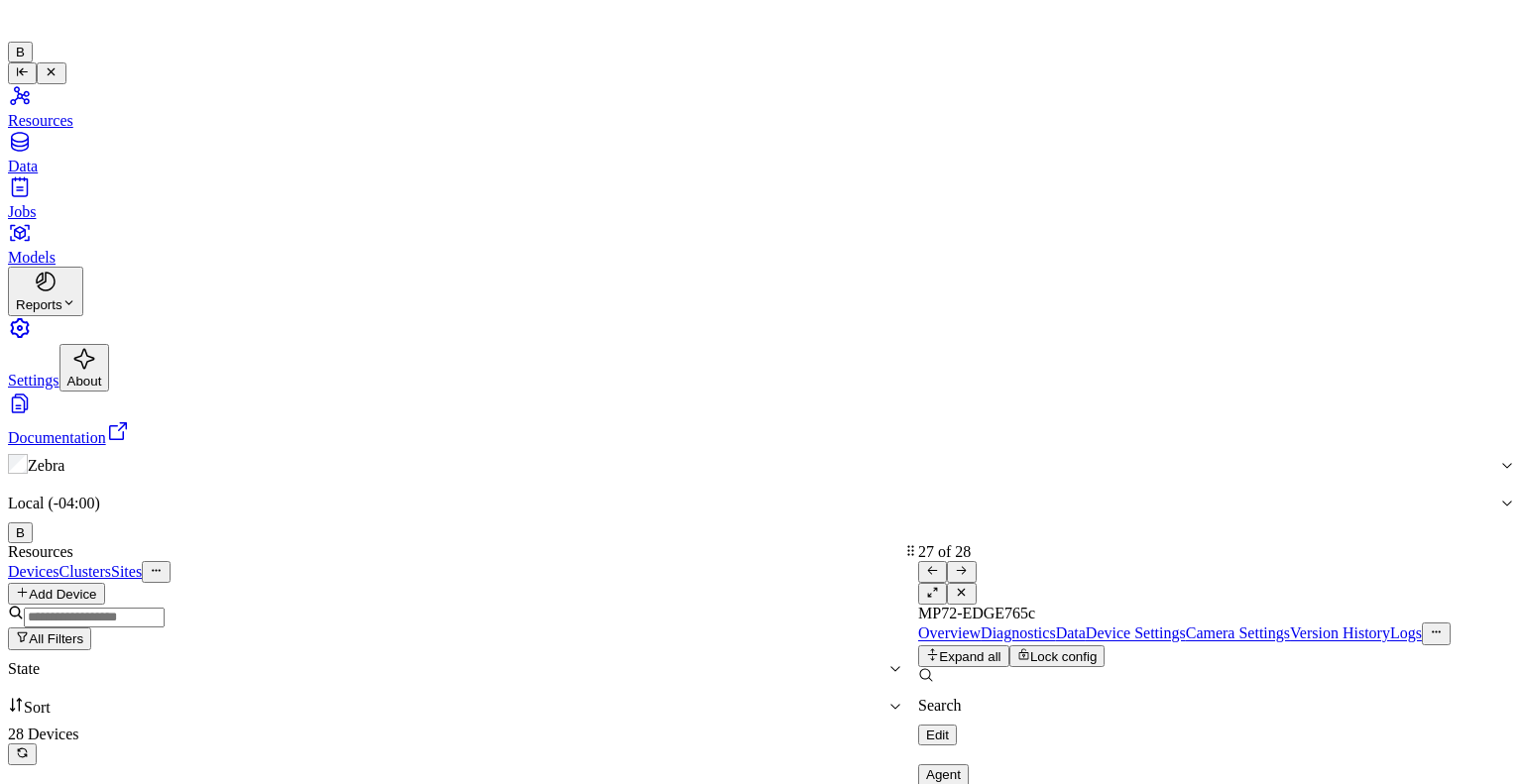 click on "Zebra Local (-04:00) B" at bounding box center (762, 495) 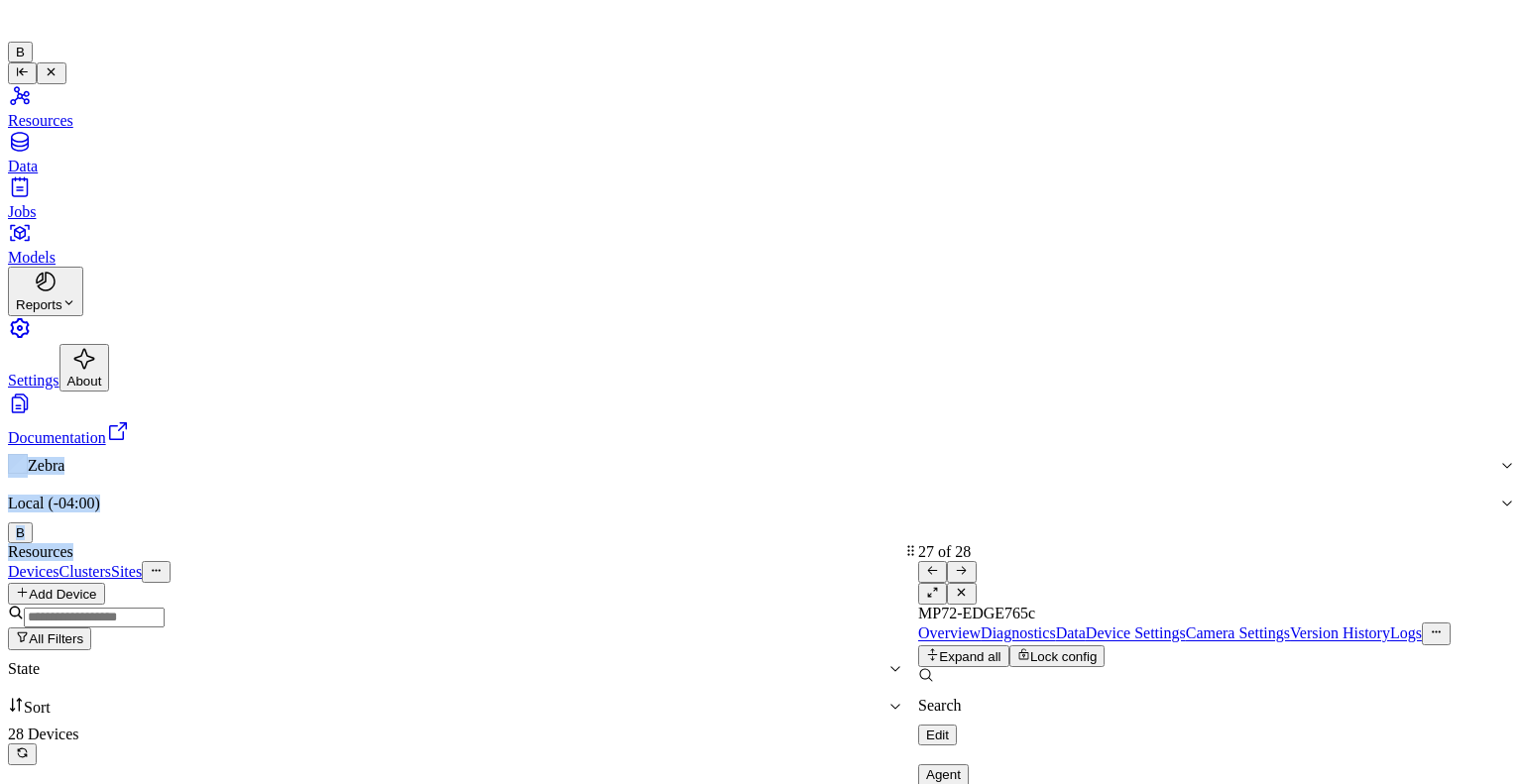 drag, startPoint x: 853, startPoint y: 85, endPoint x: 316, endPoint y: -6, distance: 544.6559 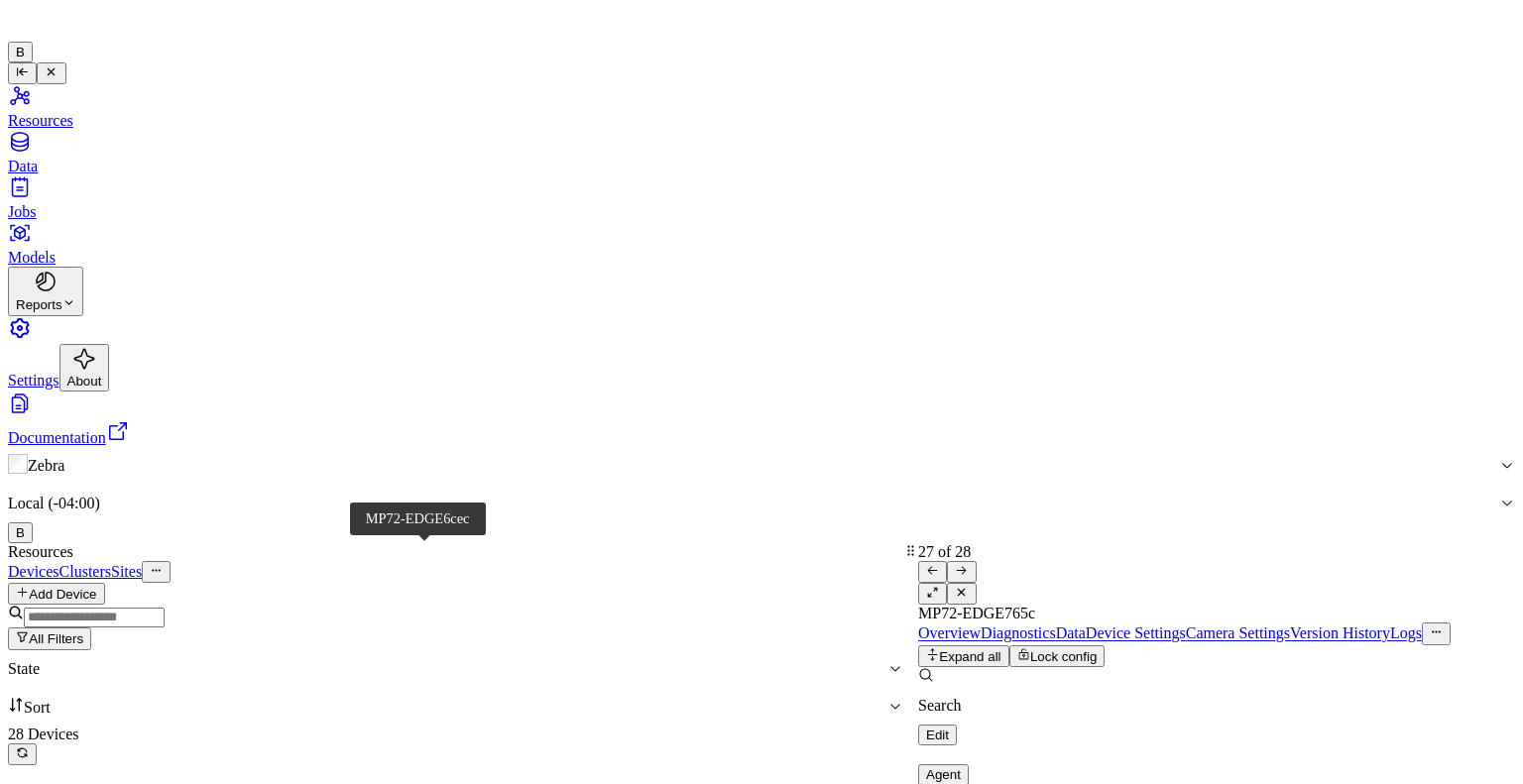click on "MP72-EDGE6cec" at bounding box center [125, 2388] 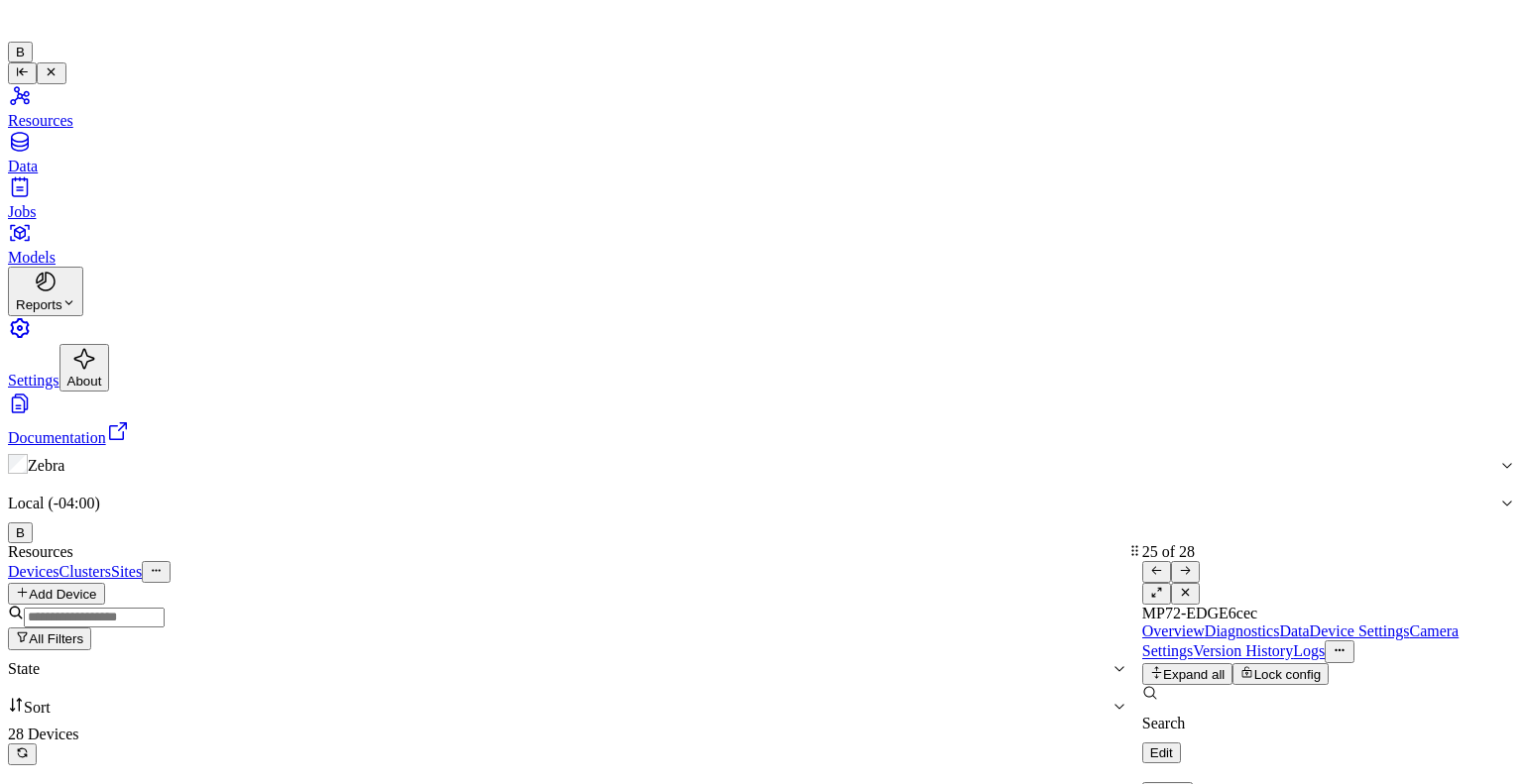 click on "Resources Devices Clusters Sites Add Device All Filters State Sort 28 Devices Rows per page 200 Page 1 of  1 Name State Cluster Site Version Model OS Samples Last Ping IP DESKTOP-S2MKSFO down 1.46.10-alpha.9-zebra_cape_town yolo8n_384_4cls_uk_l ... RTS BLIR + TS -  -Be ... windows 3291 [DATE] 11:02:46 [TECHNICAL_ID] HM-Corridor-P2 down Zebra 2.21.0 Zebra Deutsche Telek ... windows 0 [DATE] 11:58:23 [TECHNICAL_ID] edgibox-zebra ready Zebra 2.25.1 Common_Model linux 426 [DATE] 10:28:28 [TECHNICAL_ID] DESKTOP-BI8D2E0 down 1.46.10-alpha.9-zebra_cape_town zebra_model_ultra_de ... Zebra SA Demo 2 windows 2058 [DATE] 05:27:46 [TECHNICAL_ID] alexubuntu down 1412 [DATE] 18:10:18 [TECHNICAL_ID] devsbcev0 down 2.23.3 Common_Model linux 0 [DATE] 16:51:46 [TECHNICAL_ID] MP72-EDGE7762 down [GEOGRAPHIC_DATA] 2.25.0 Common_Model linux 0 [DATE] 15:50:54 [TECHNICAL_ID] edgify-lab-il ready Edgify IL HQ 2.25.1 Test-Model yolo8n_ov_384_uk_lab ... linux 140 [DATE] 10:28:35 [TECHNICAL_ID] down 0" at bounding box center [762, 1563] 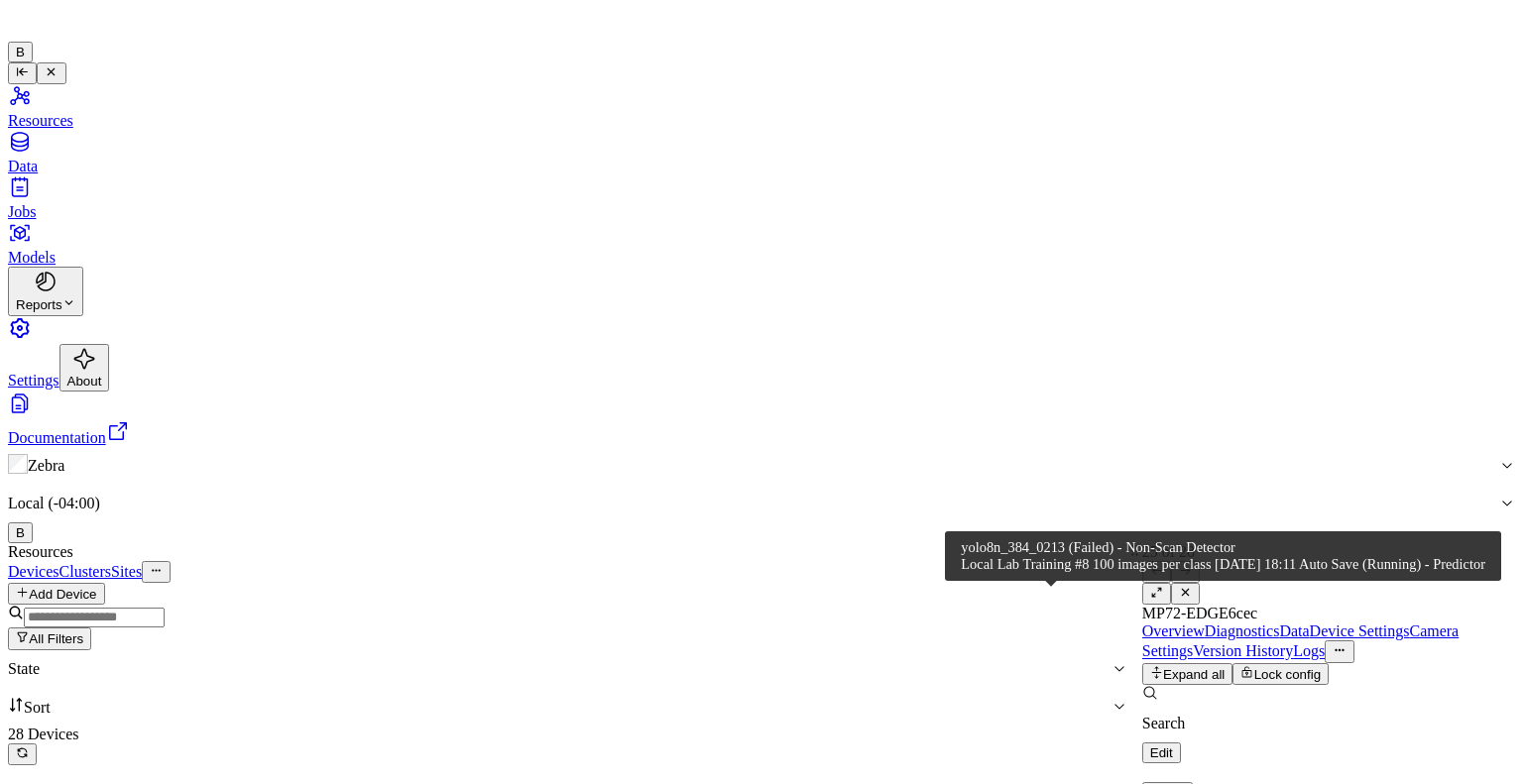 click on "yolo8n_384_0213" at bounding box center (794, 2426) 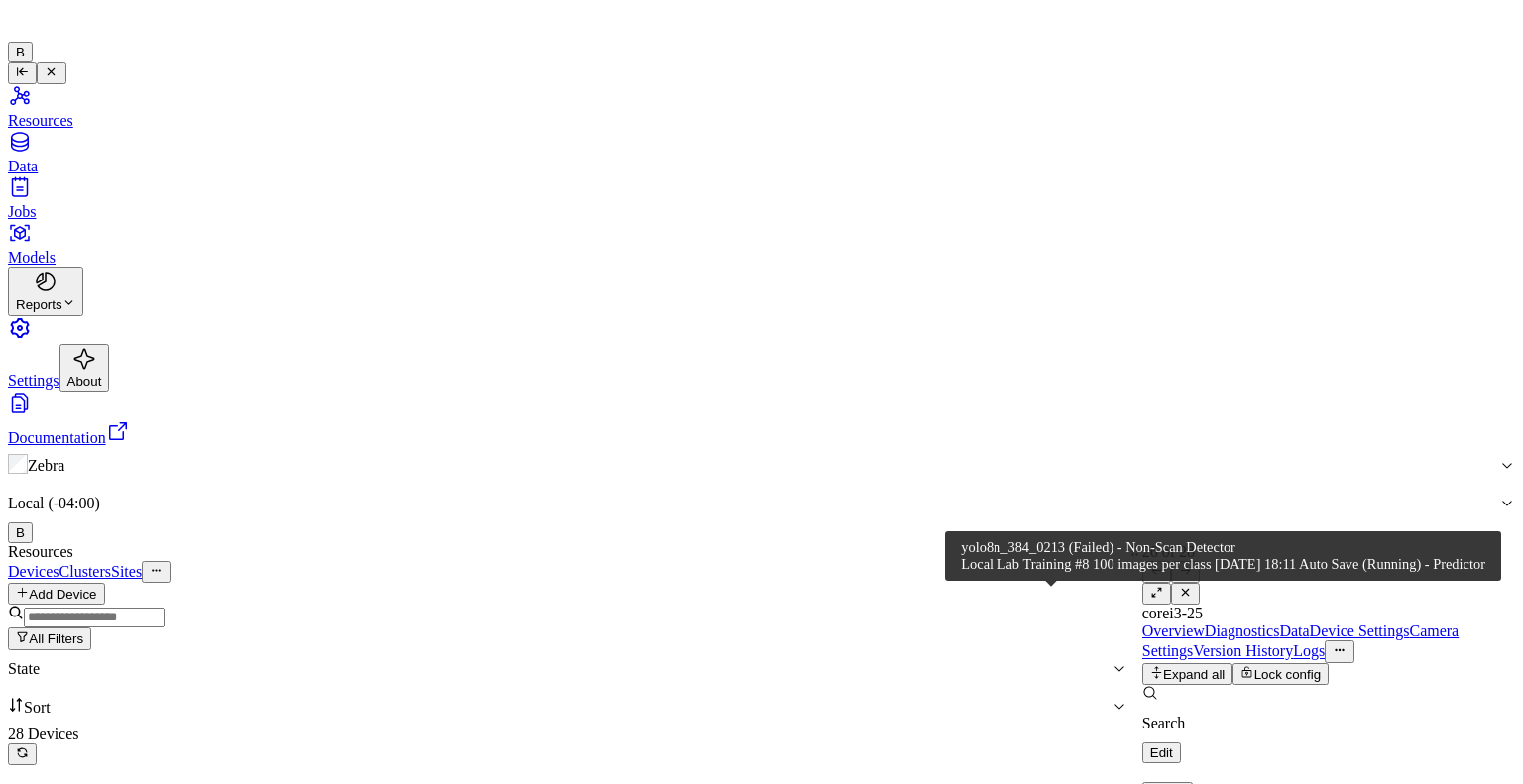 click on "Local Lab Training # ..." at bounding box center [812, 2444] 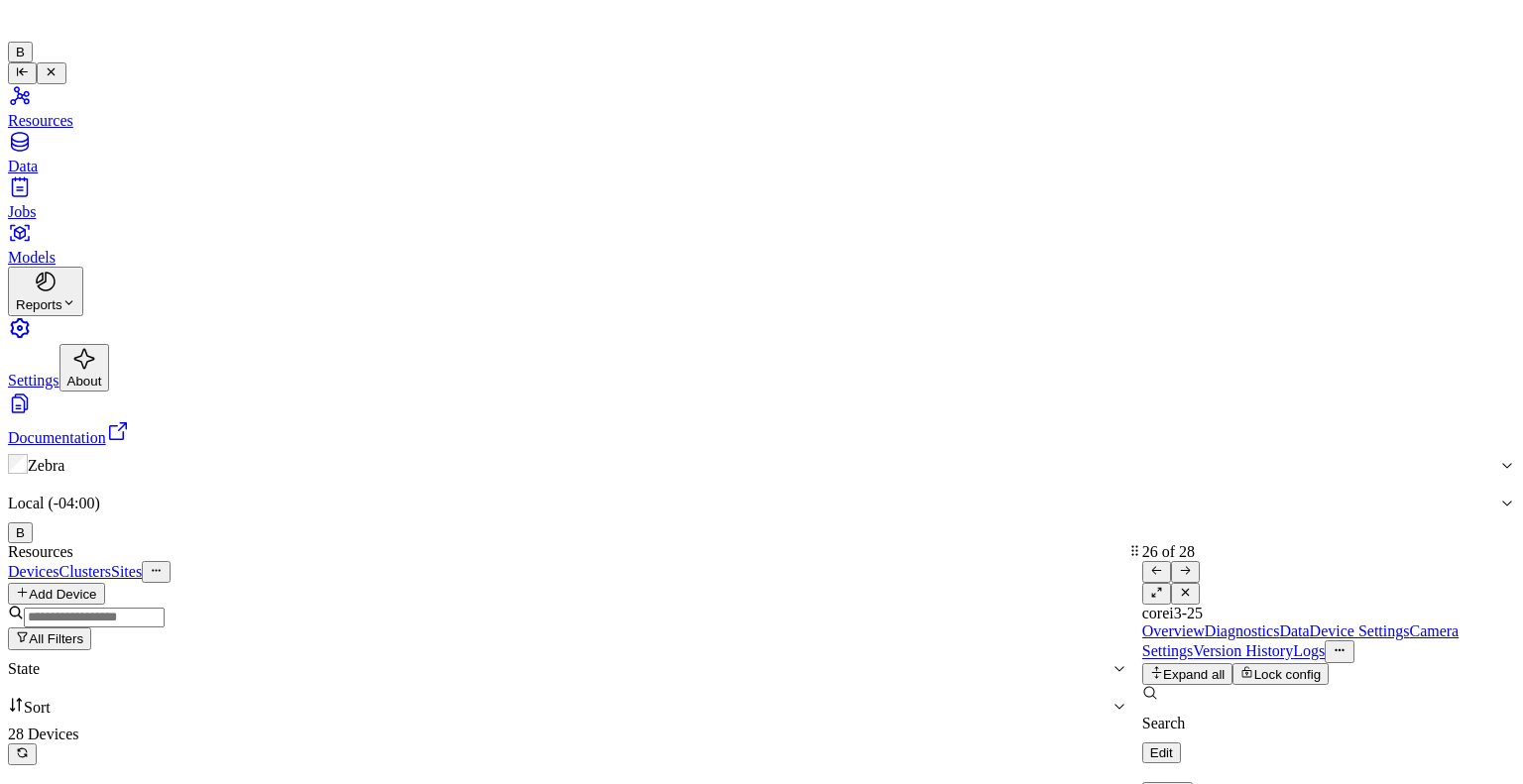 click on "Models" at bounding box center [762, 243] 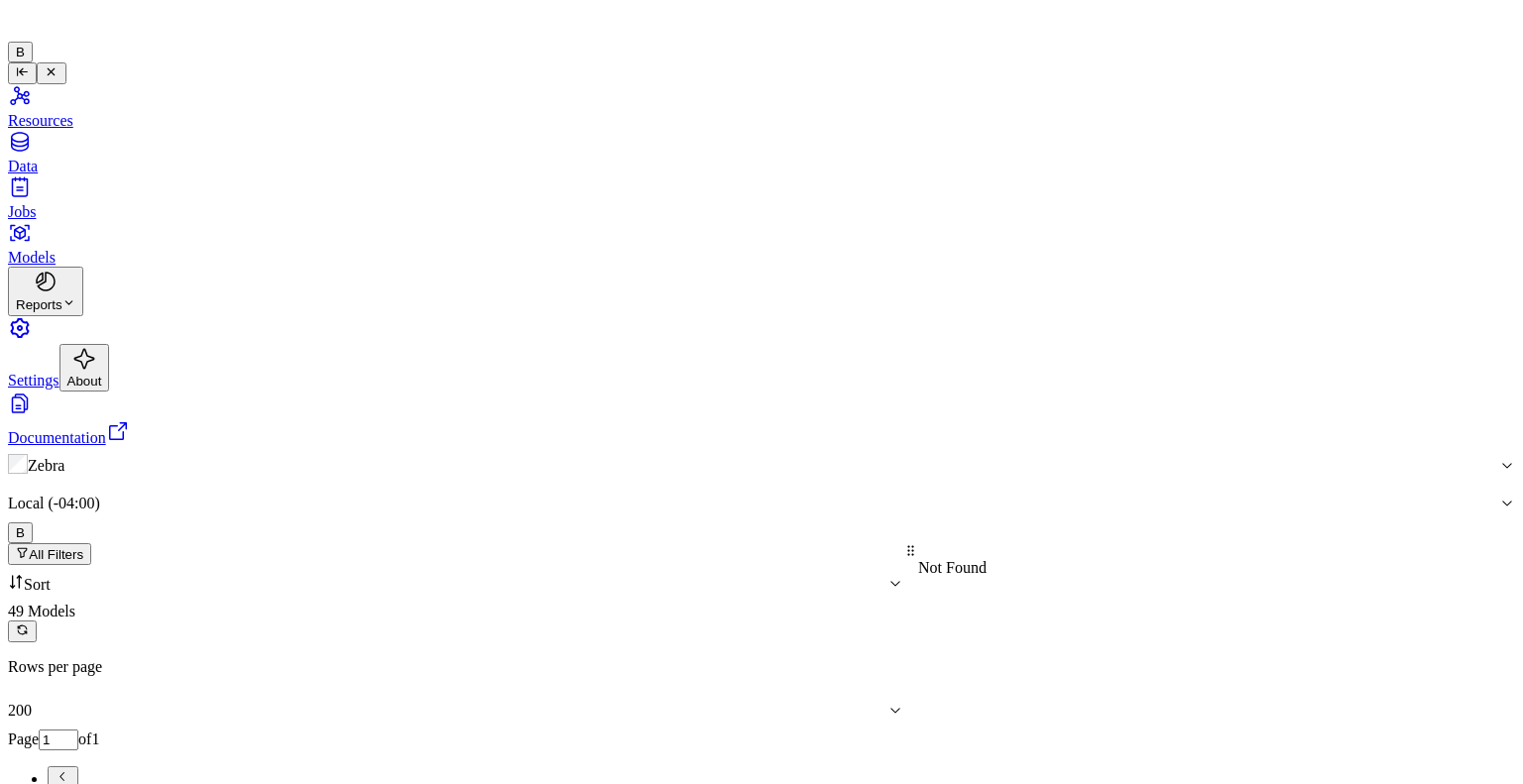 scroll, scrollTop: 1276, scrollLeft: 0, axis: vertical 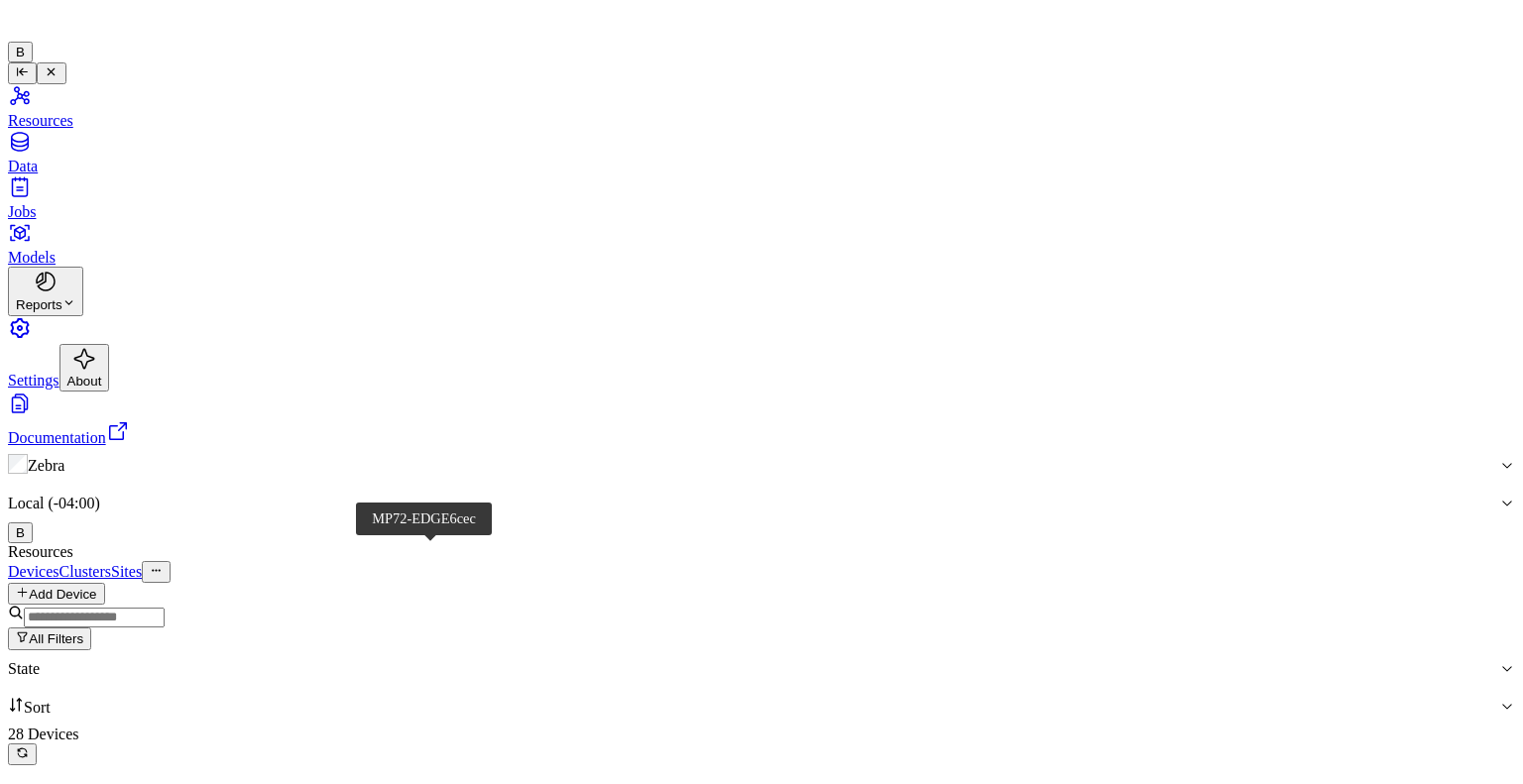 drag, startPoint x: 426, startPoint y: 555, endPoint x: 381, endPoint y: 549, distance: 45.398238 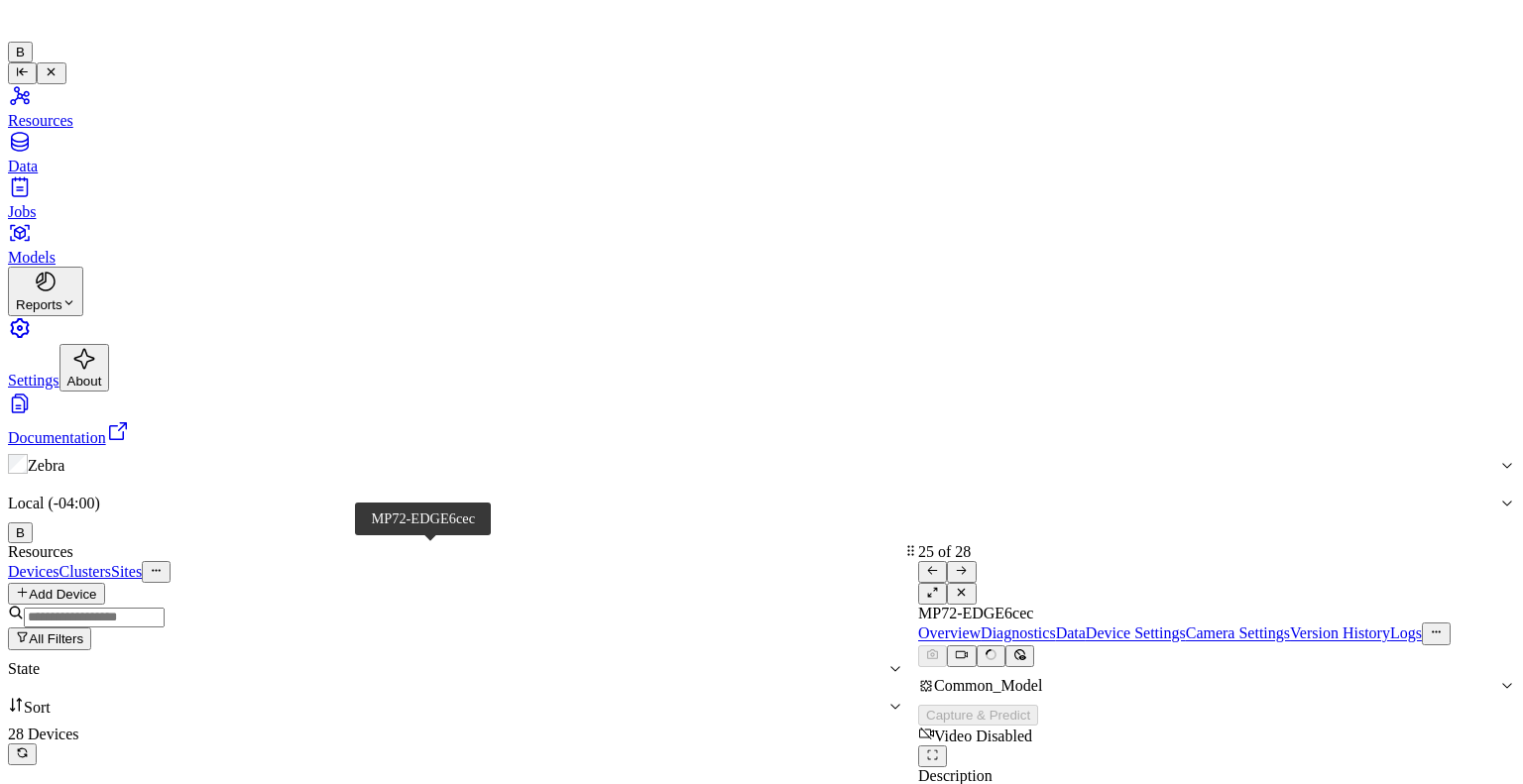 scroll, scrollTop: 0, scrollLeft: 0, axis: both 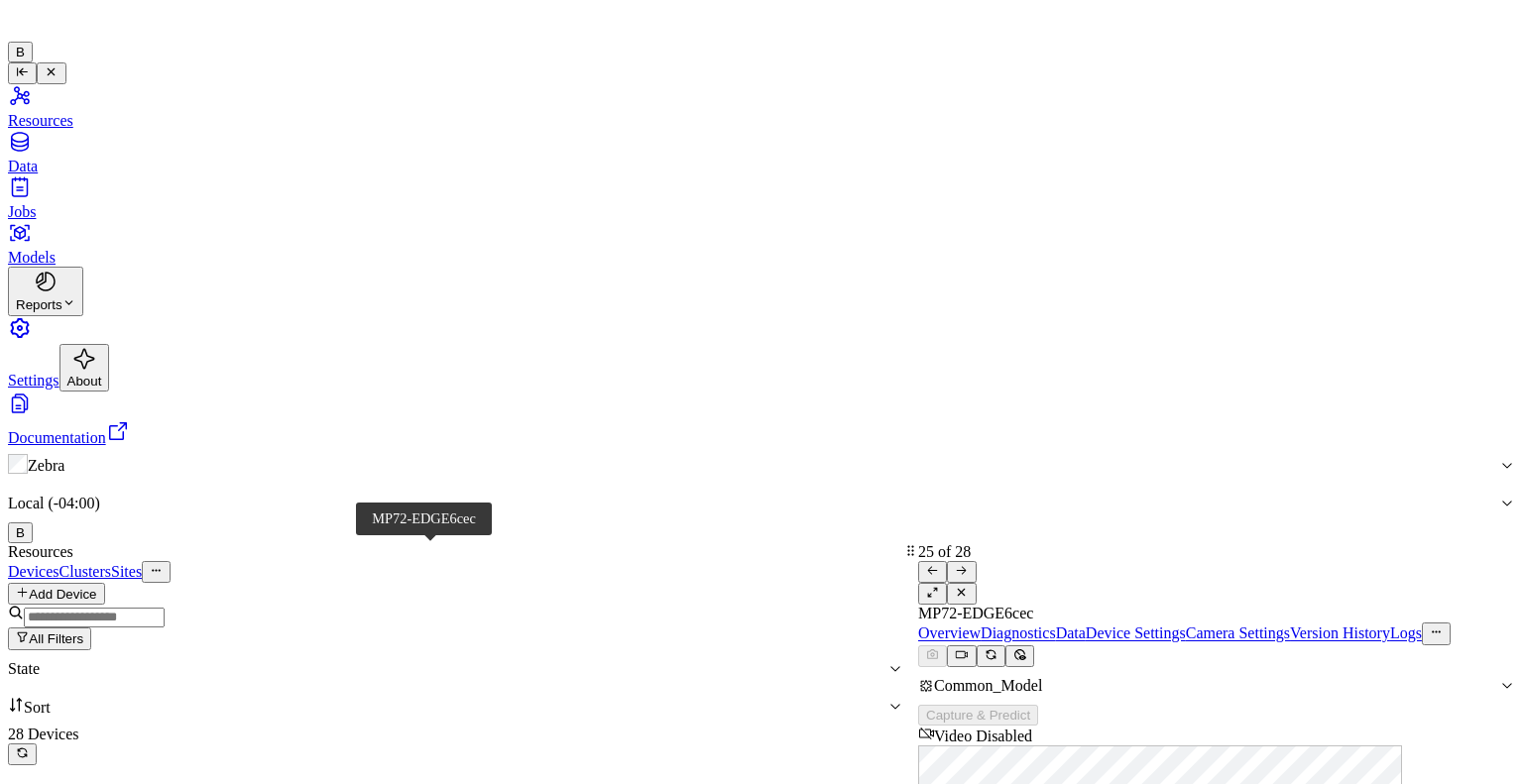 click on "MP72-EDGE6cec" at bounding box center [125, 2388] 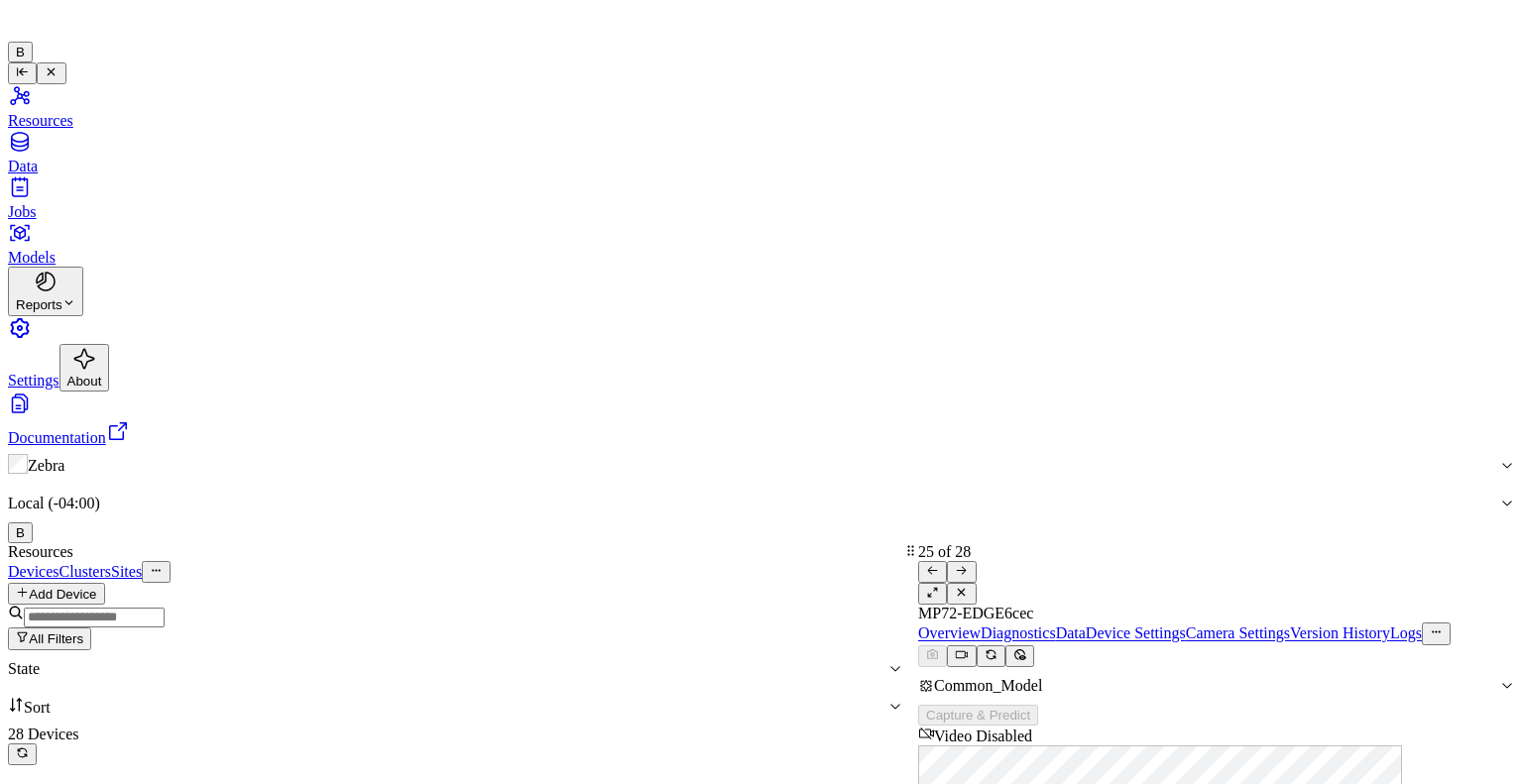 click on "Resources" at bounding box center [762, 106] 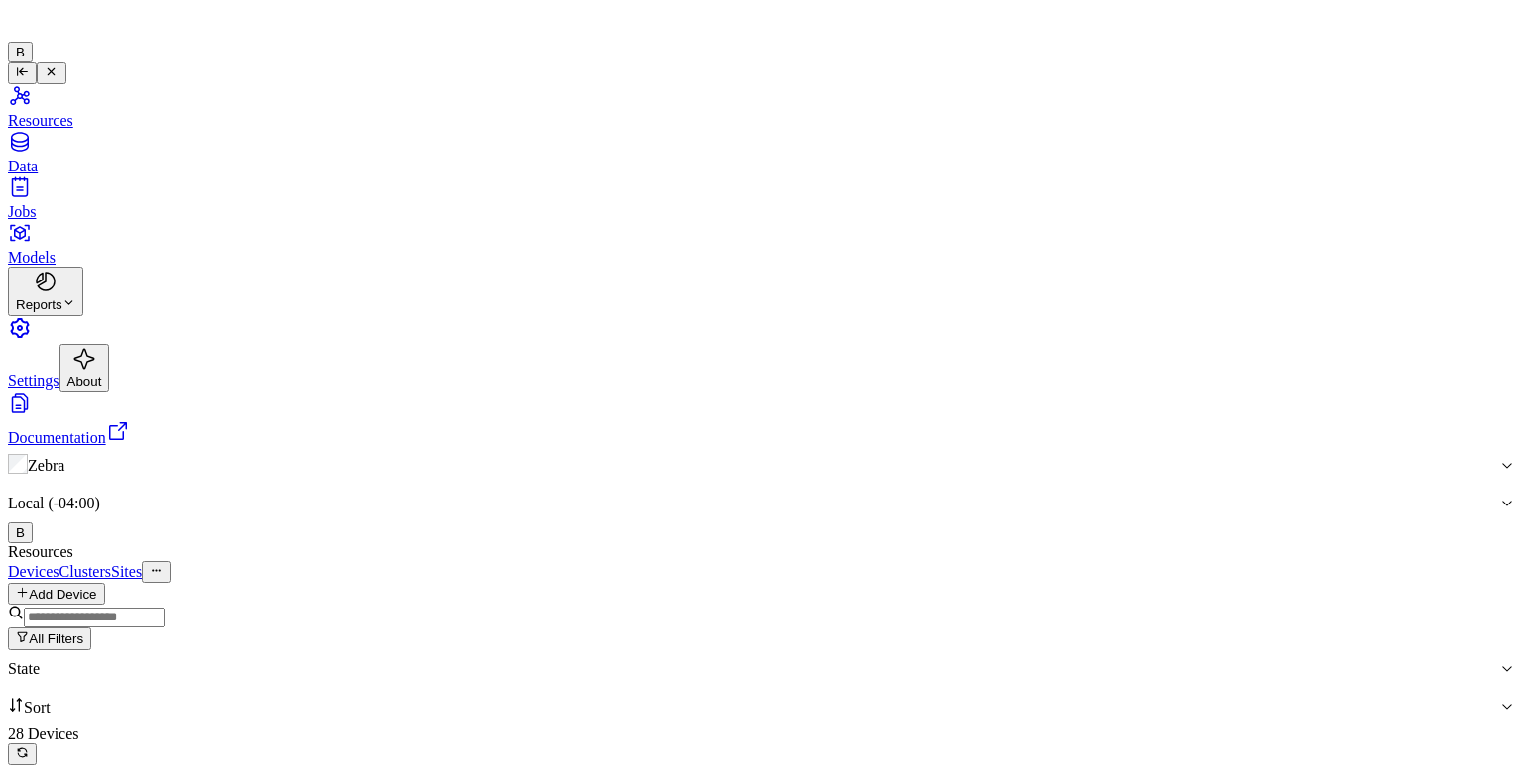 click on "Clusters" at bounding box center [85, 571] 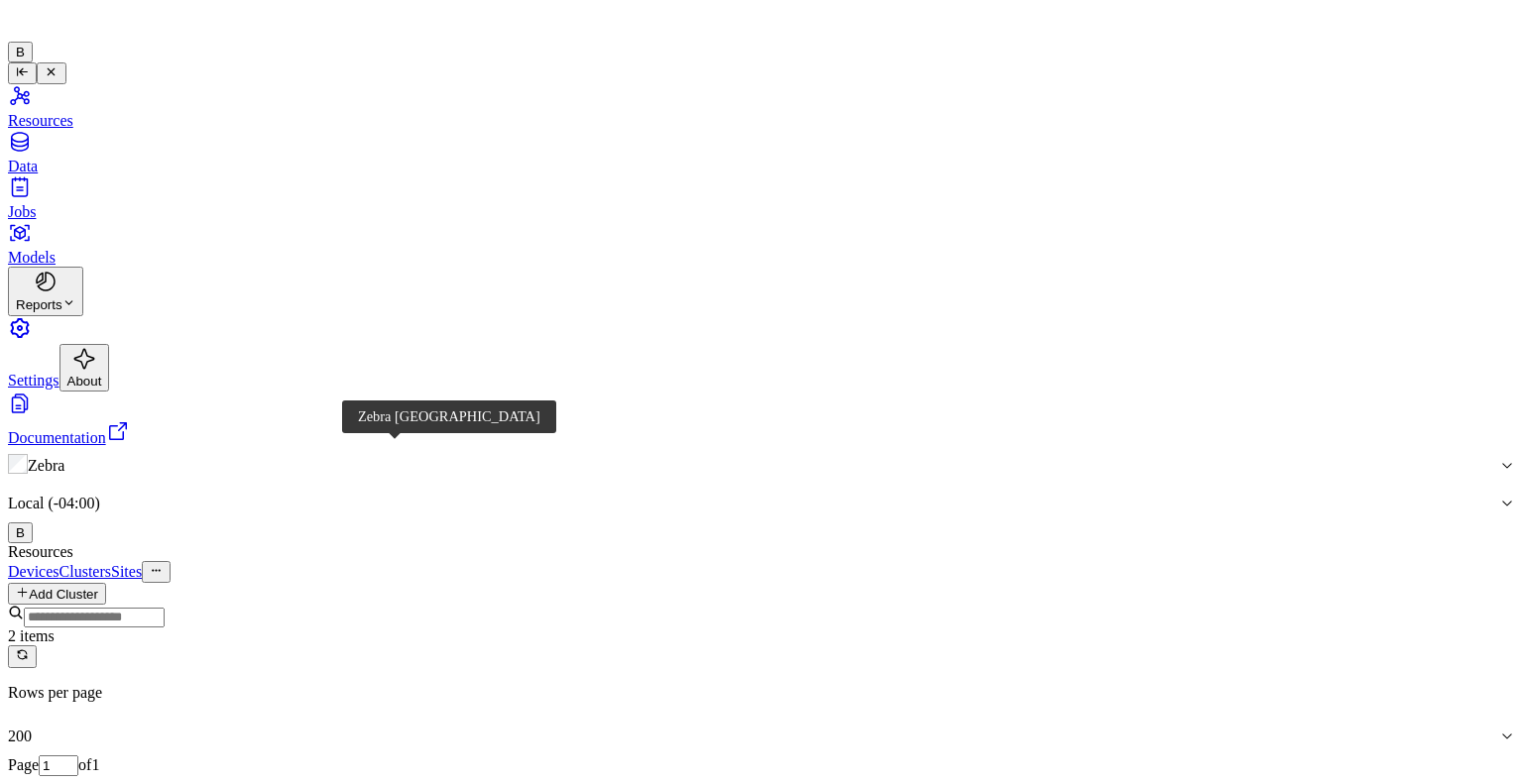click on "Zebra [GEOGRAPHIC_DATA]" at bounding box center (154, 955) 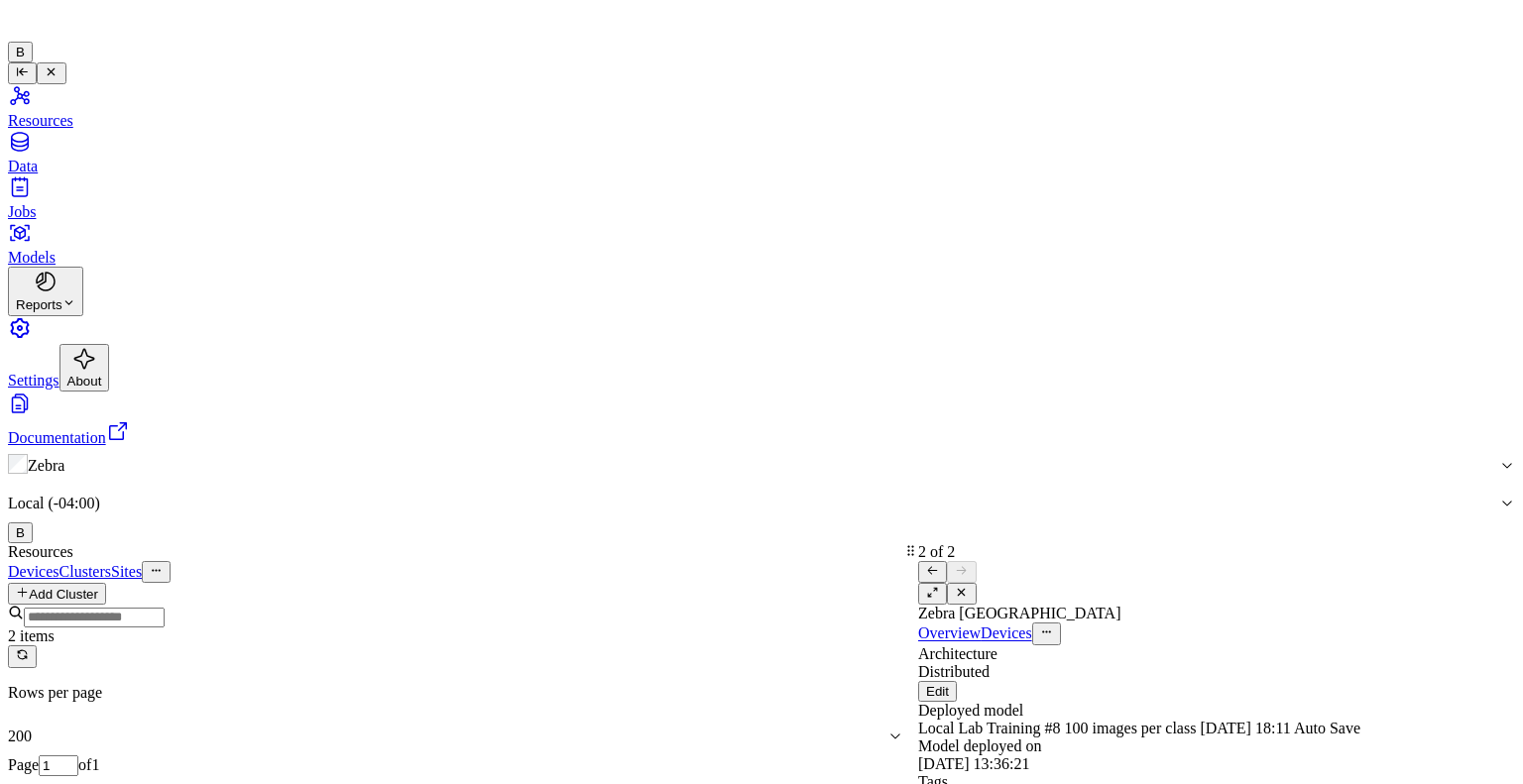 scroll, scrollTop: 0, scrollLeft: 0, axis: both 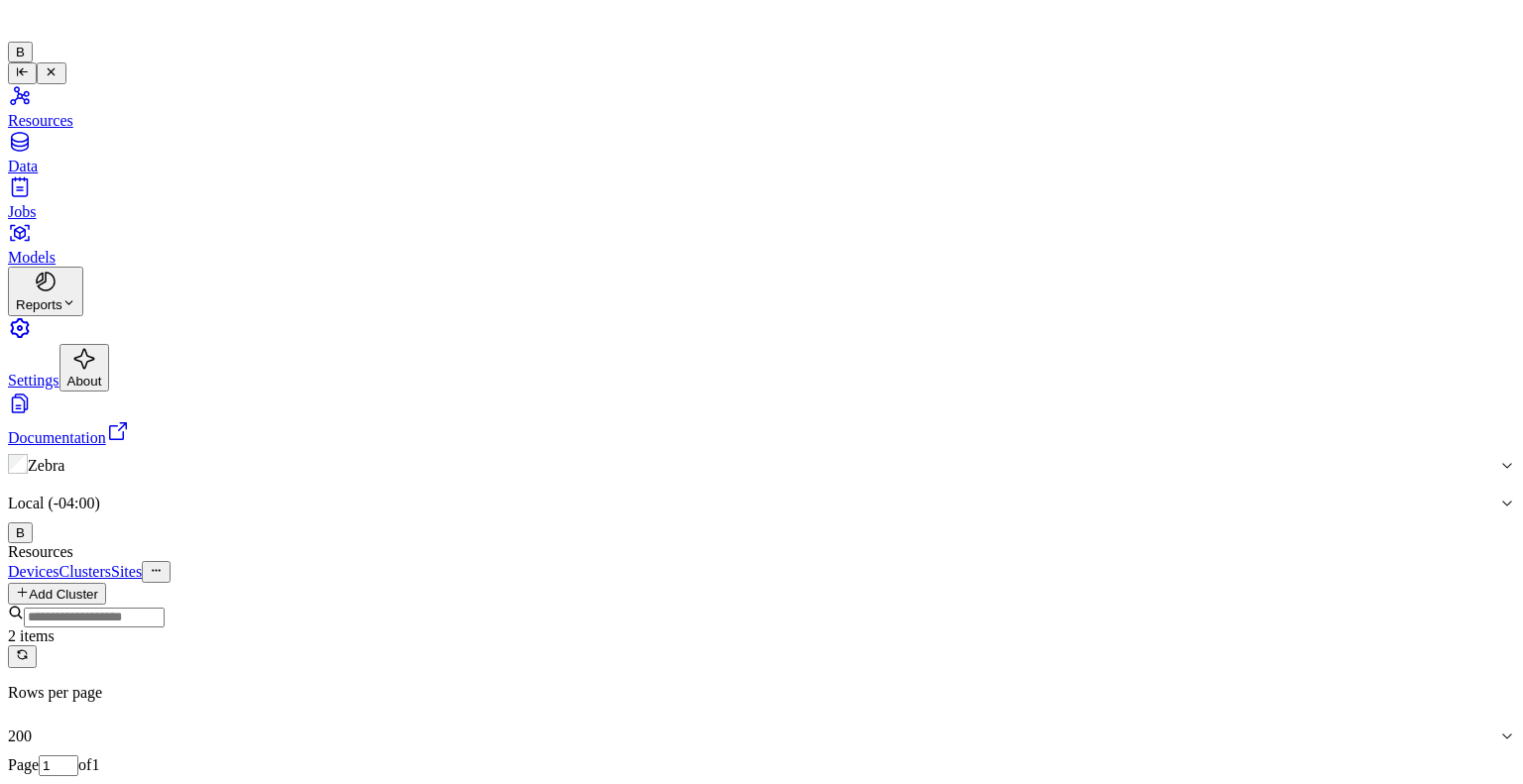 click on "Add Cluster 2 items Rows per page 200 Page 1 of  1 Name Ready Offline Total Collaborator Deployed model Devices Models Zebra 1 2 3 edgibox-zebra Common_Model Zebra Deutsche Telekom Demo [DATE] (v2) [DATE] 15:18 Auto Save Local Lab Training #8 100 images per class [DATE] 18:11 Auto Save [GEOGRAPHIC_DATA] [GEOGRAPHIC_DATA] 1 1 2 Local Lab Training #8 100 images per class [DATE] 18:11 Auto Save" at bounding box center (762, 779) 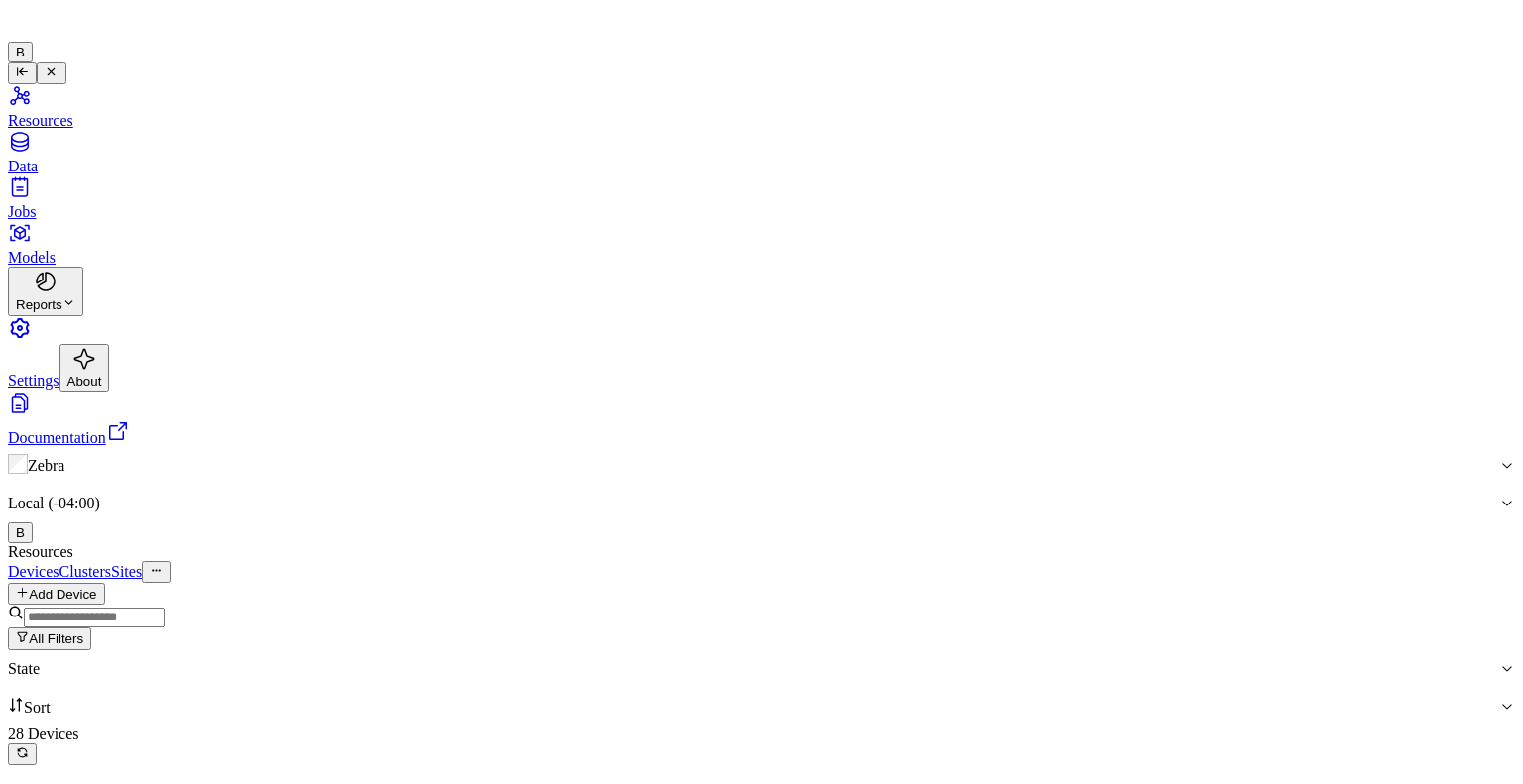 scroll, scrollTop: 1326, scrollLeft: 0, axis: vertical 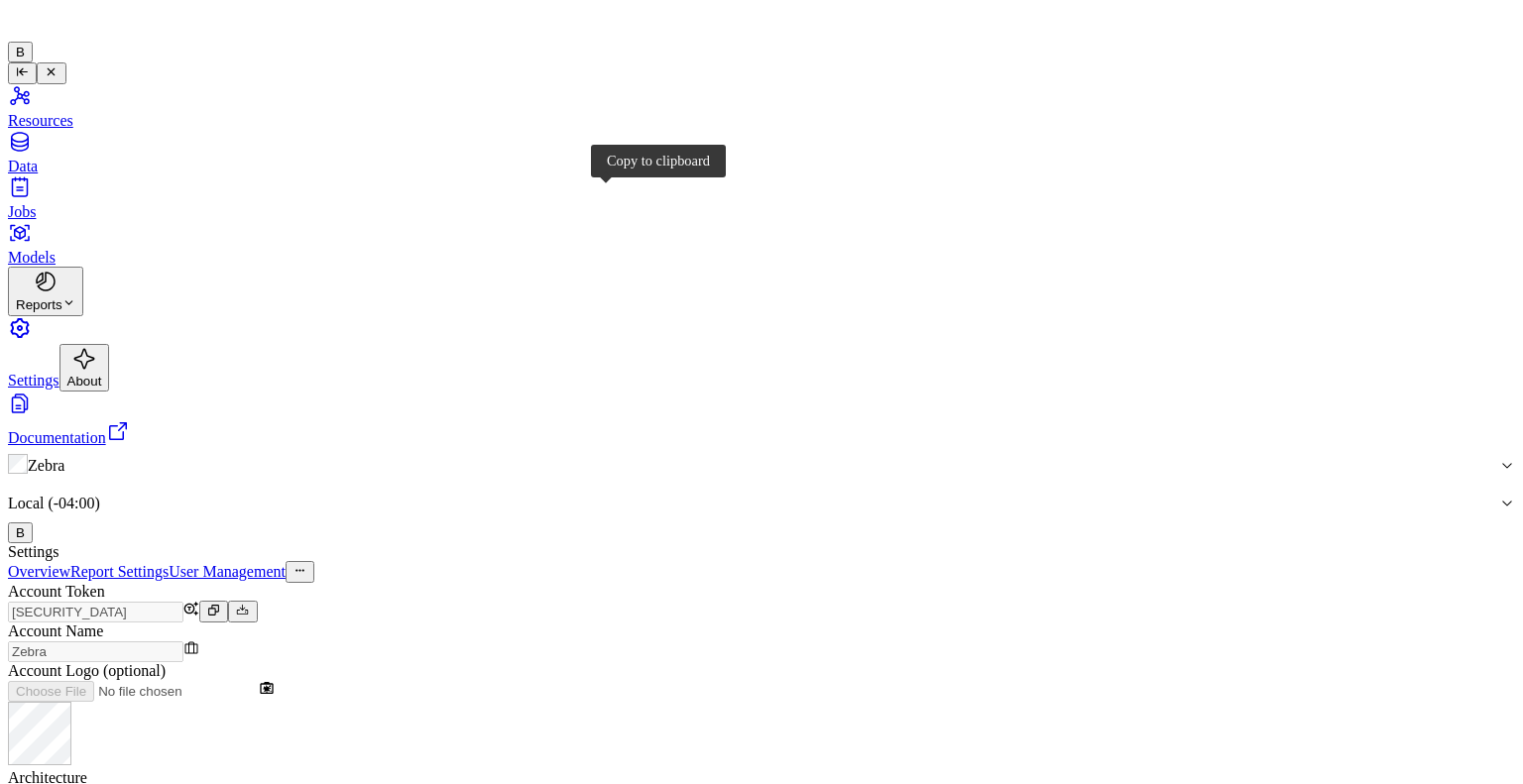click 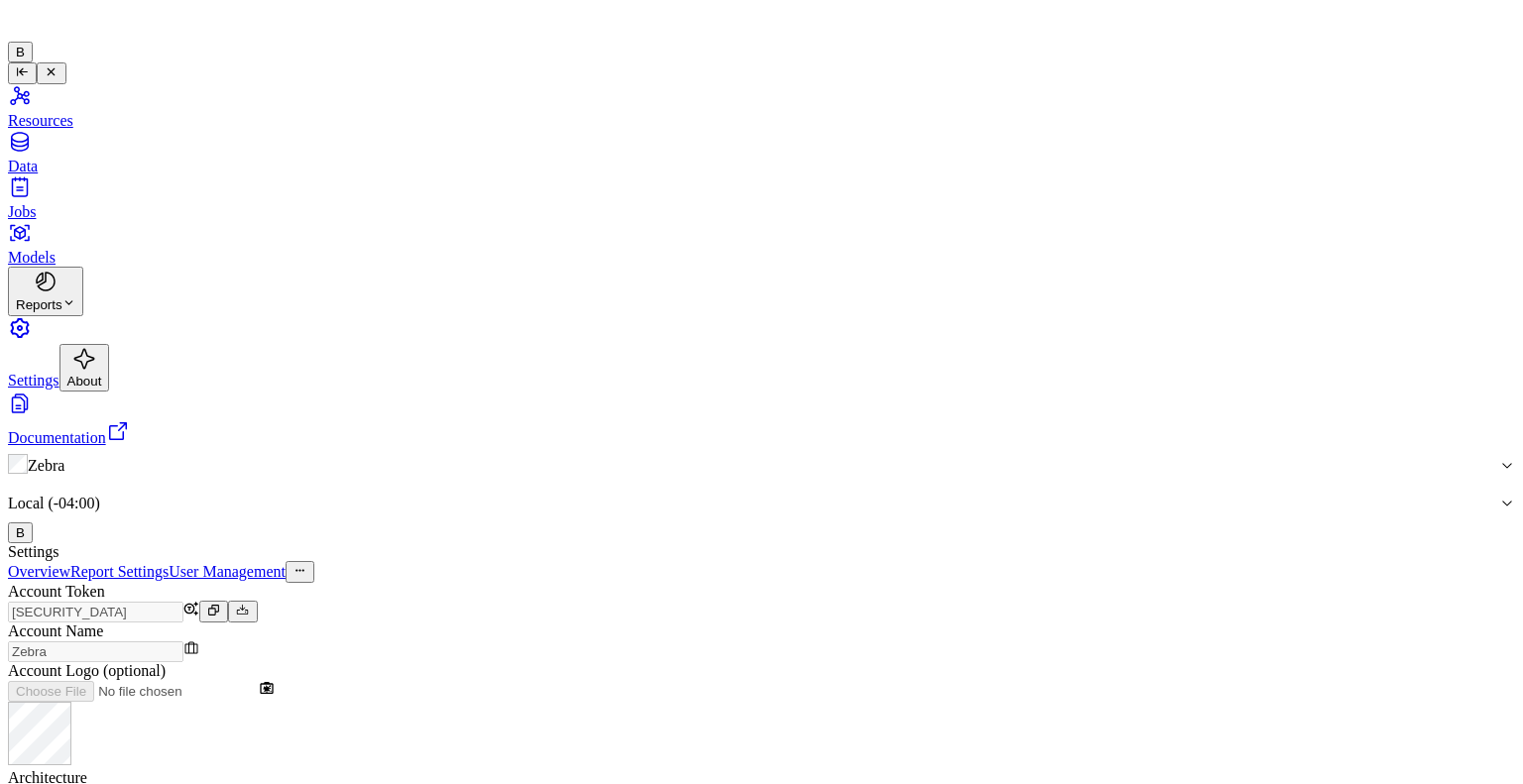 type 